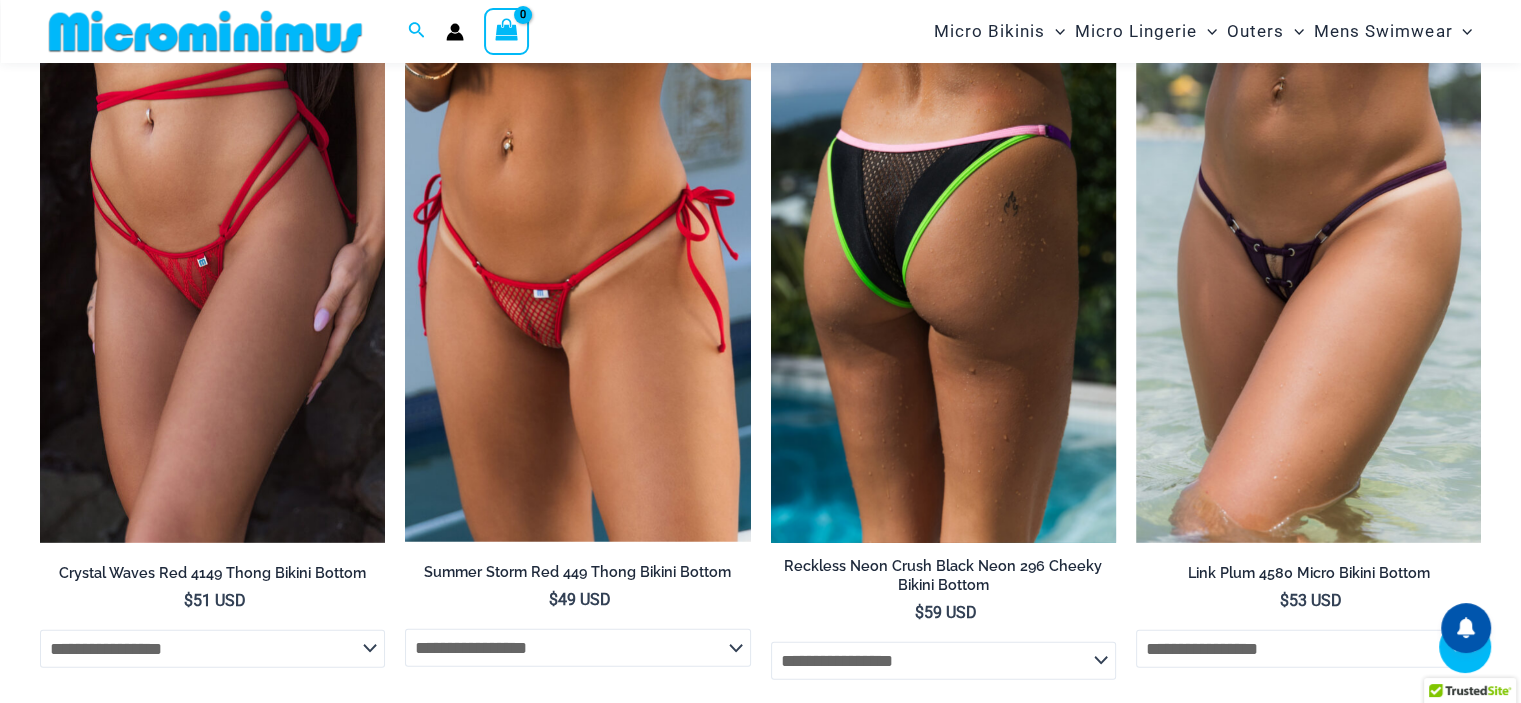 scroll, scrollTop: 5584, scrollLeft: 0, axis: vertical 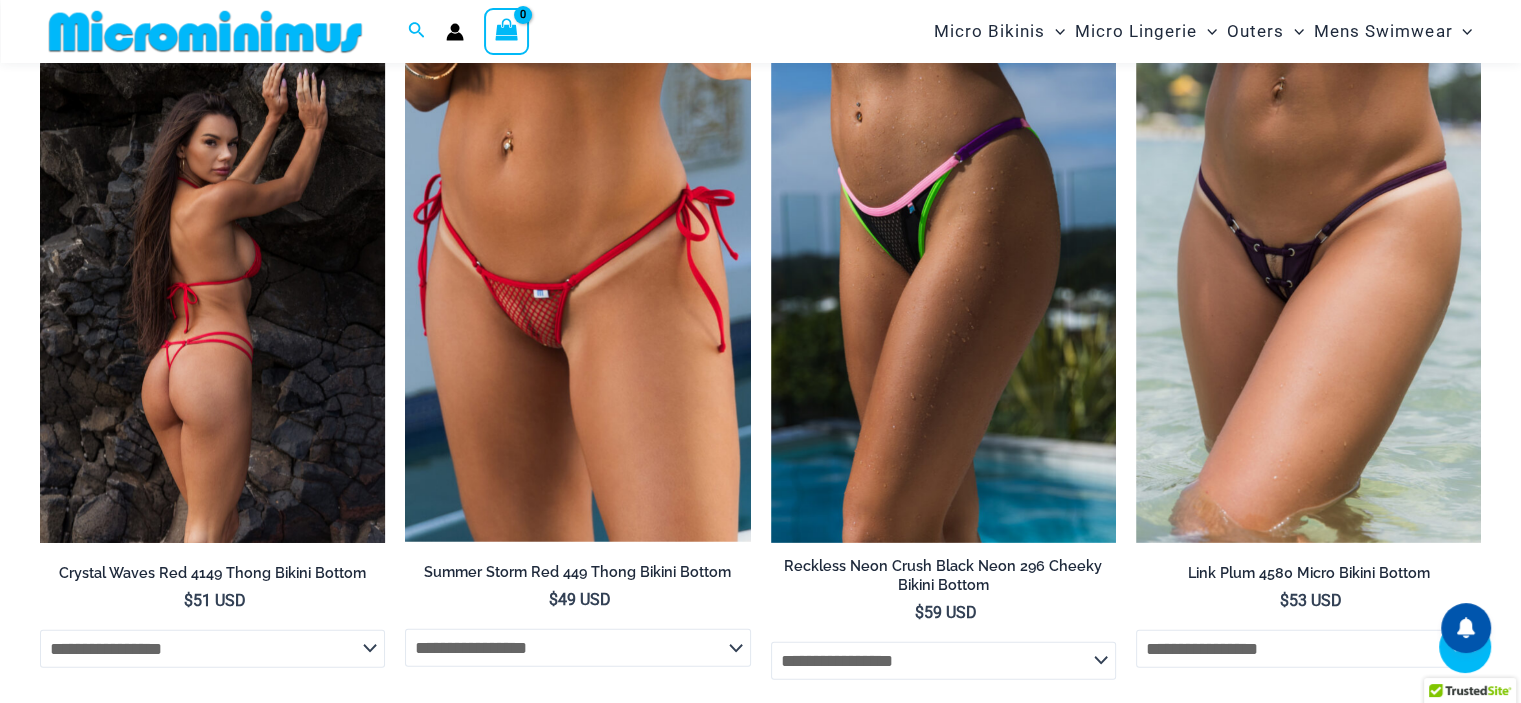 click at bounding box center (212, 284) 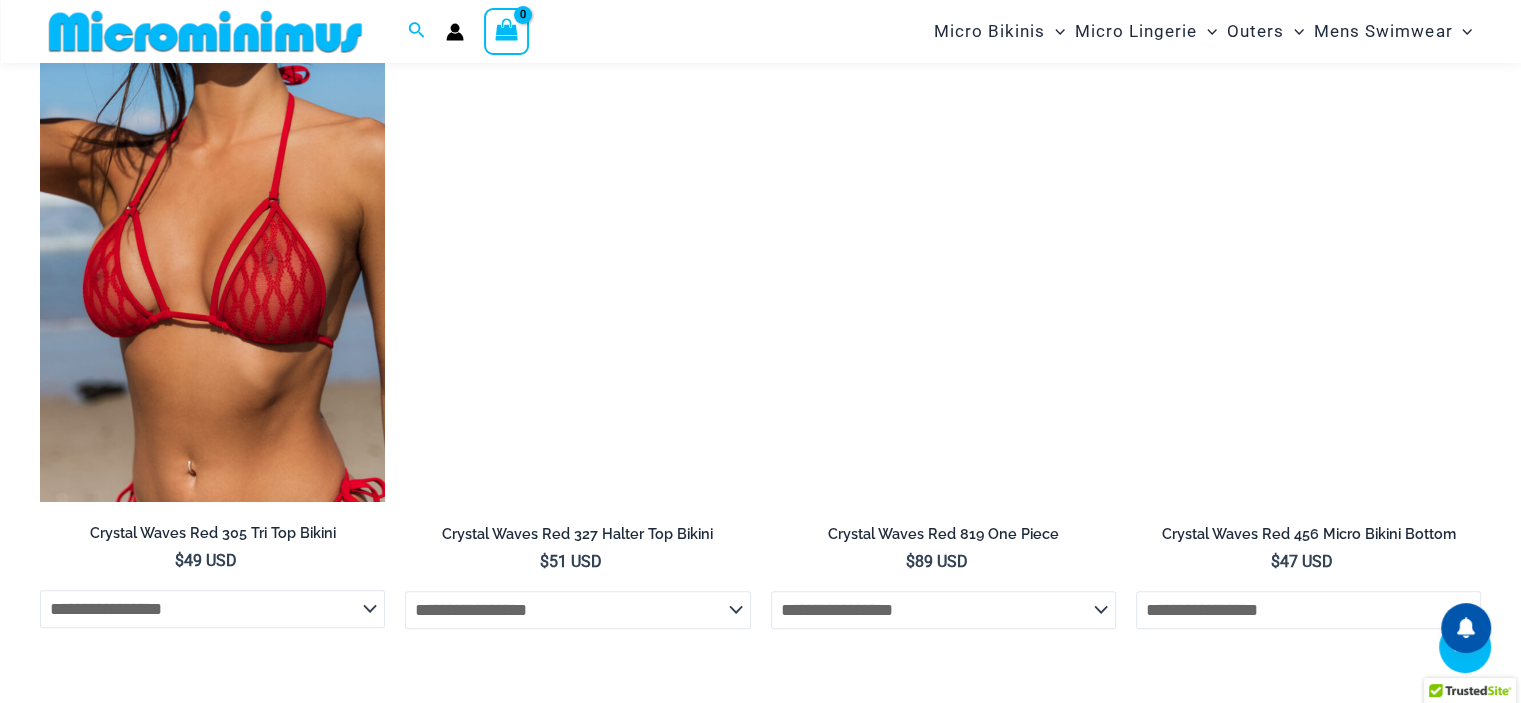 scroll, scrollTop: 2063, scrollLeft: 0, axis: vertical 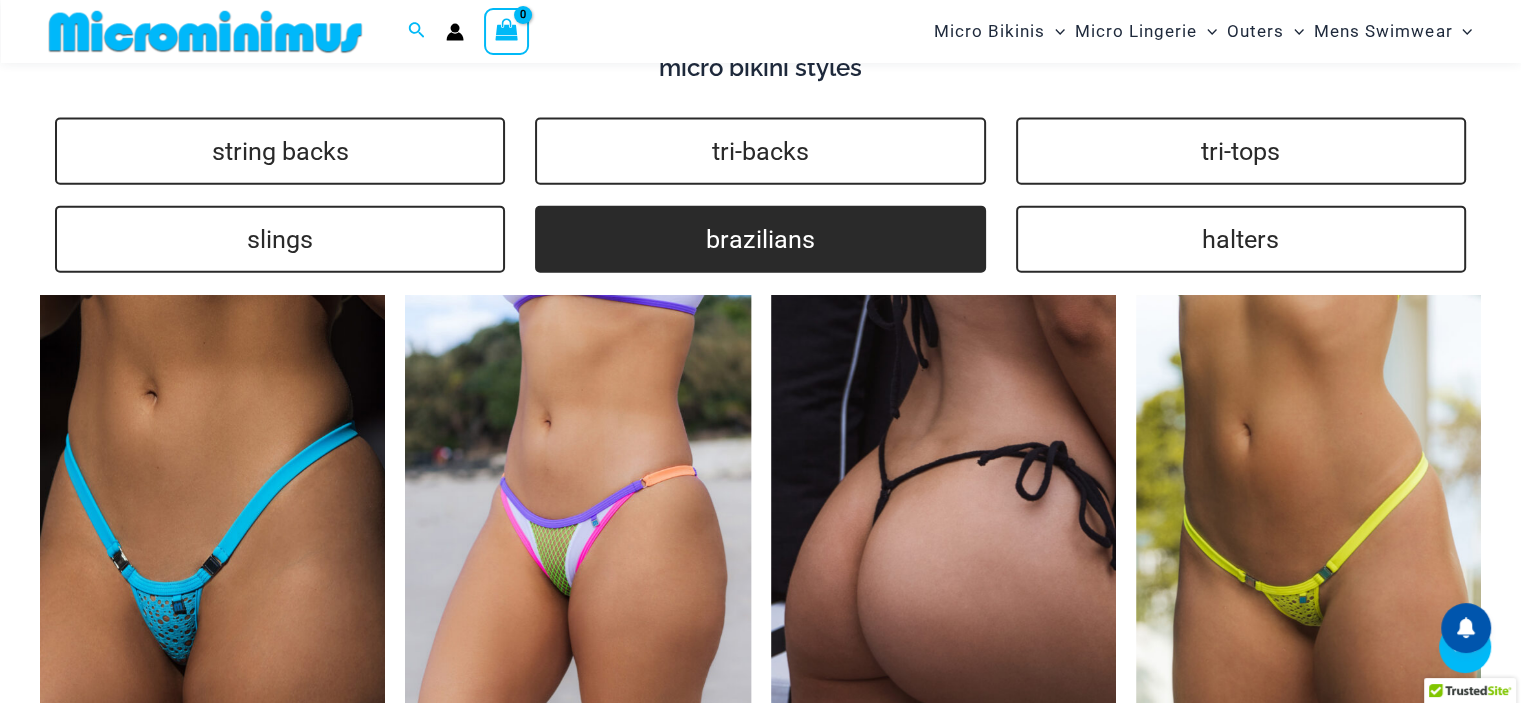 click on "brazilians" at bounding box center [760, 239] 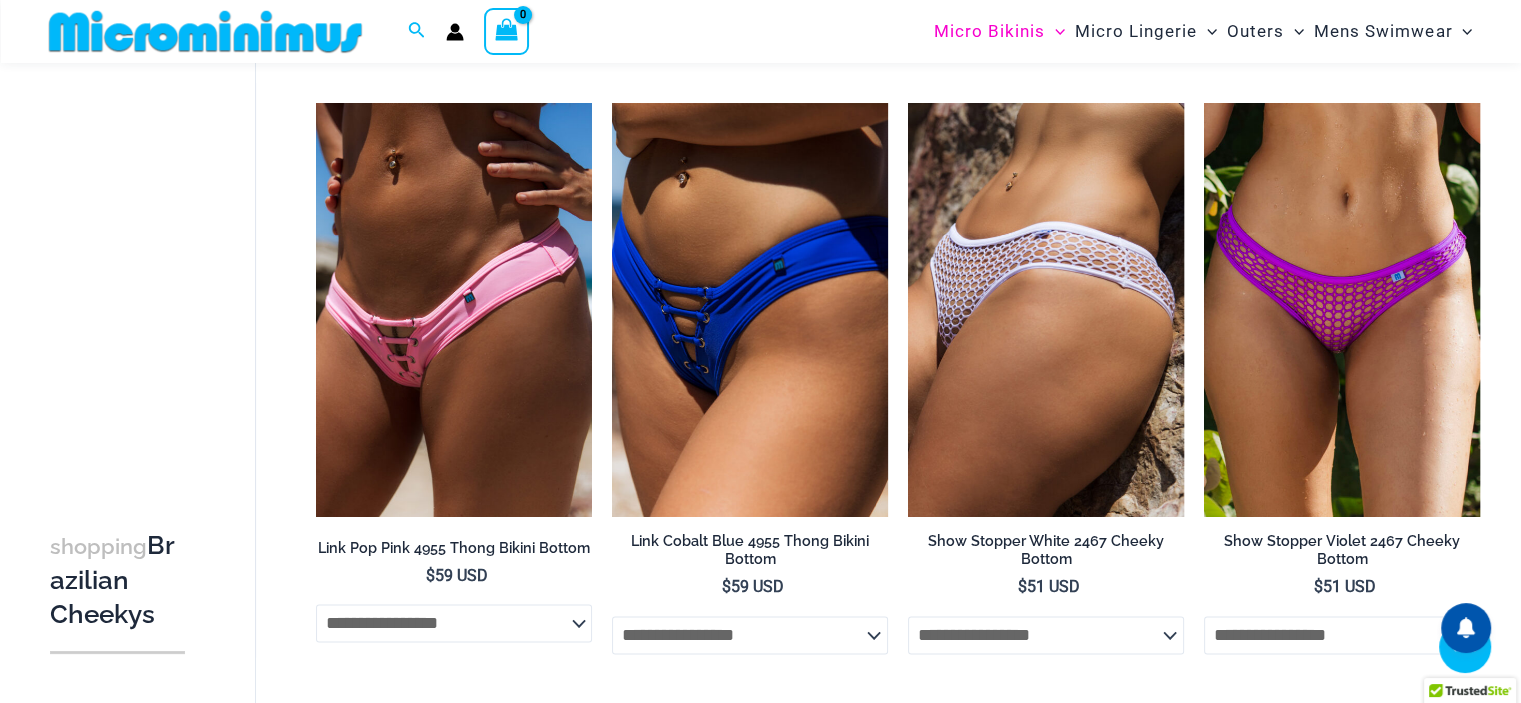 scroll, scrollTop: 2688, scrollLeft: 0, axis: vertical 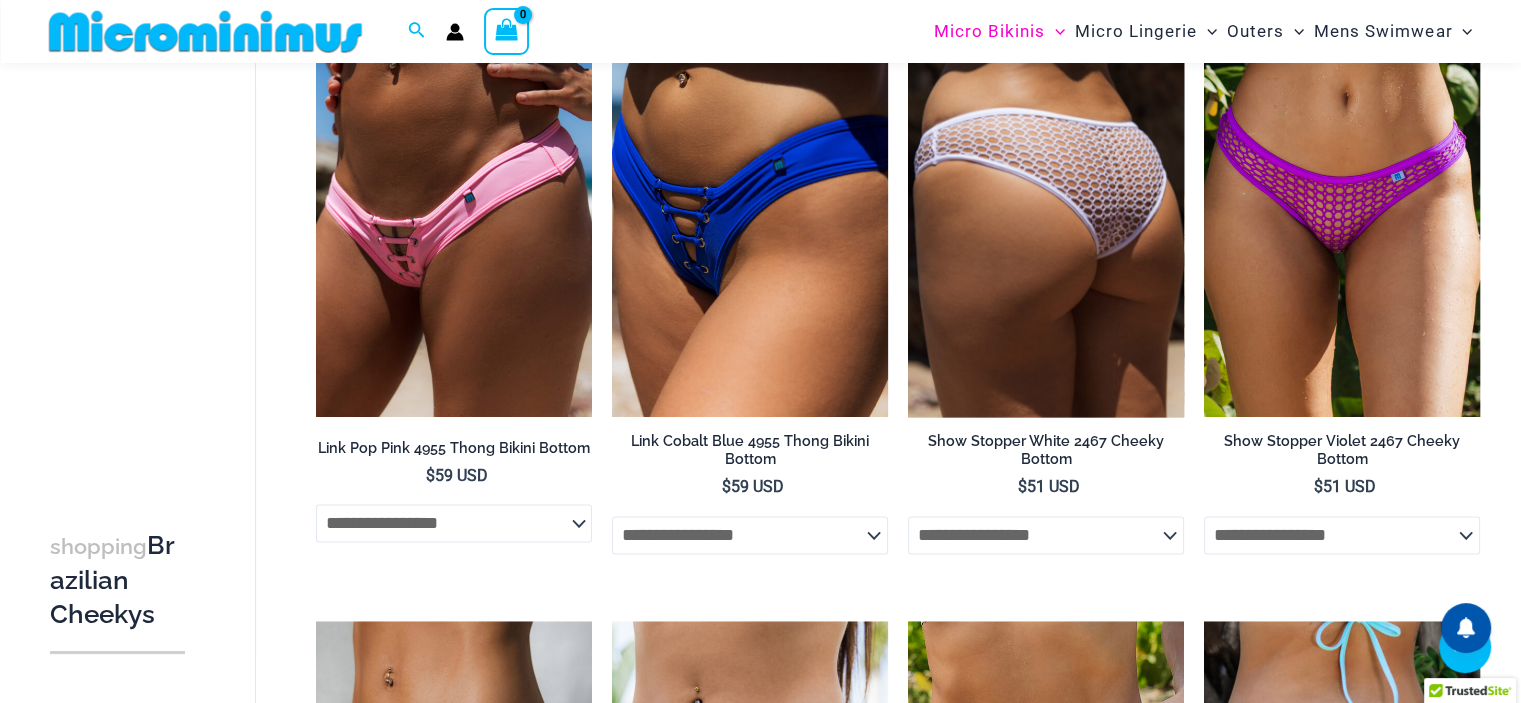 click at bounding box center [1046, 210] 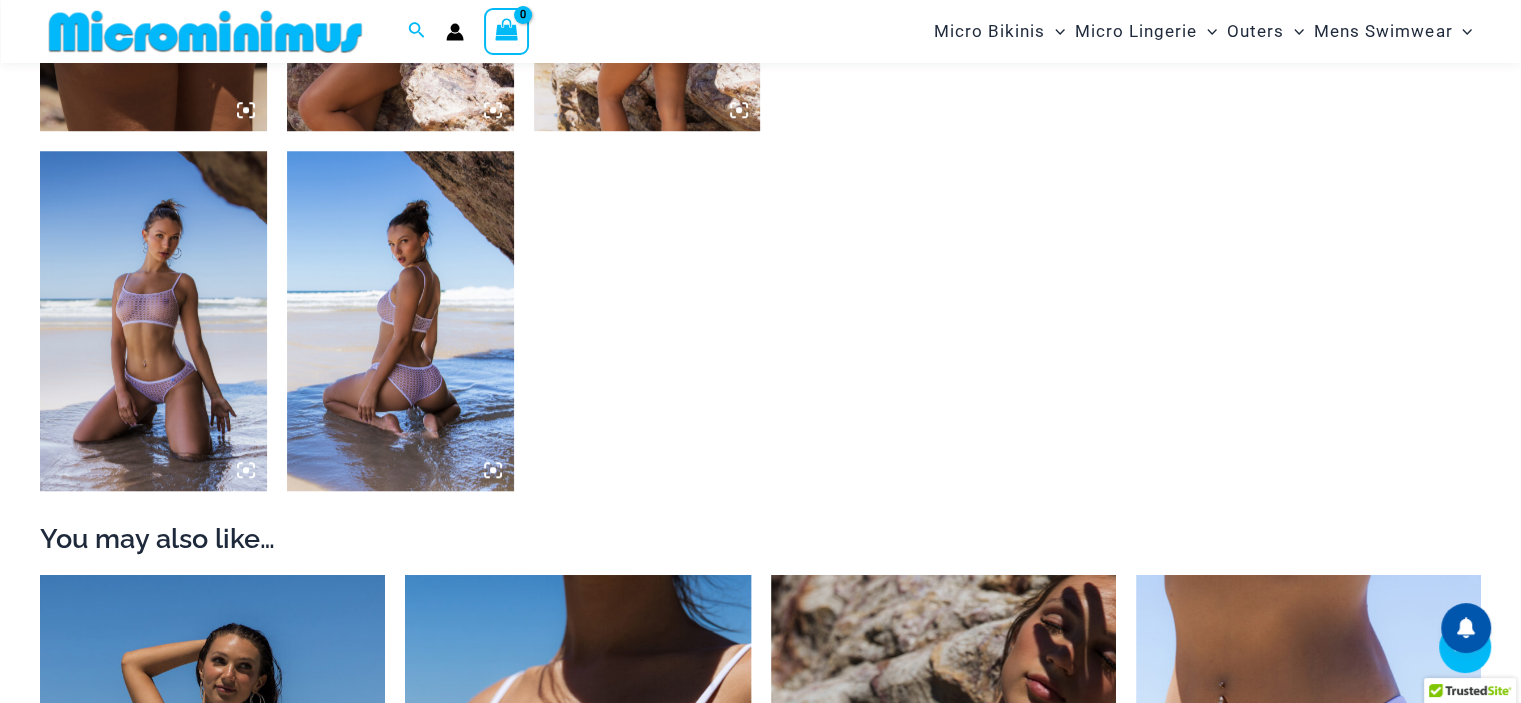 scroll, scrollTop: 2082, scrollLeft: 0, axis: vertical 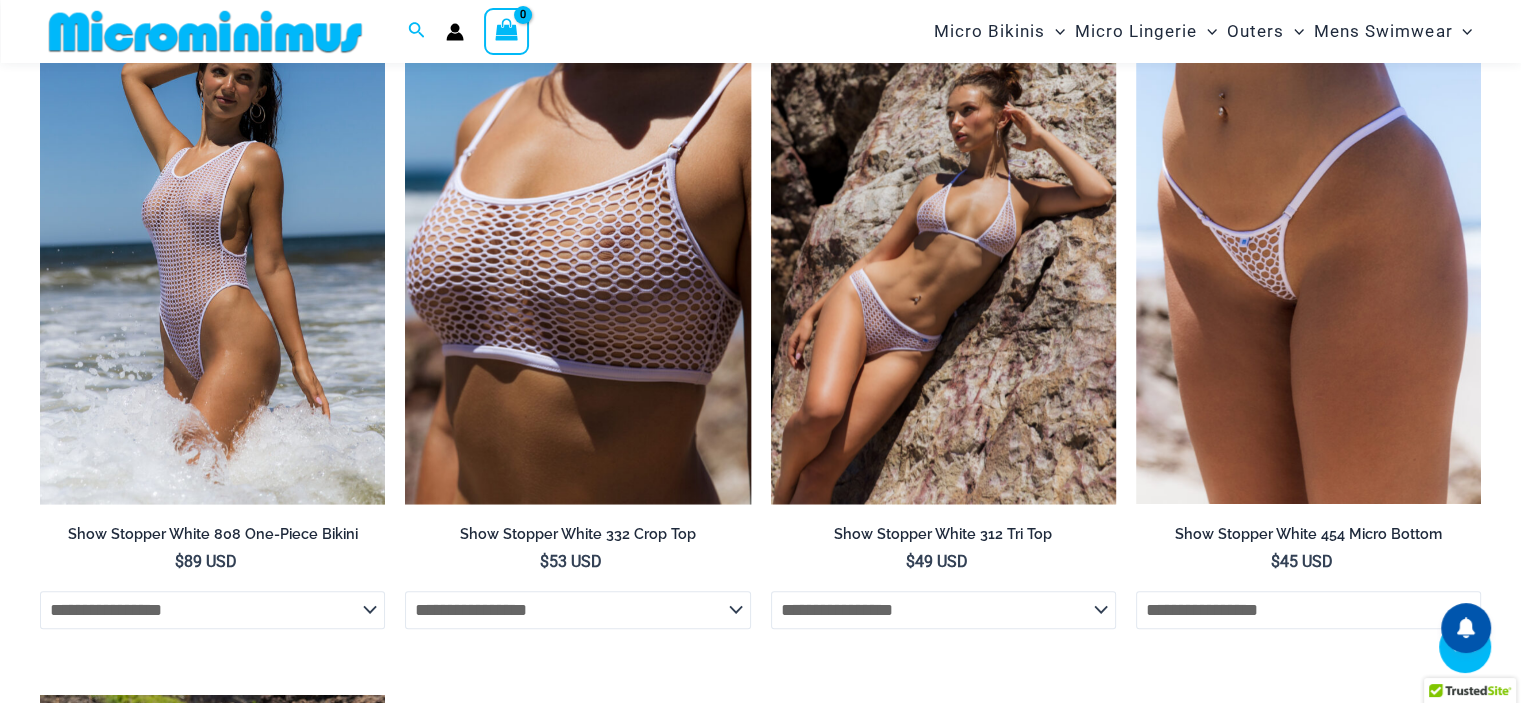 click at bounding box center [943, 245] 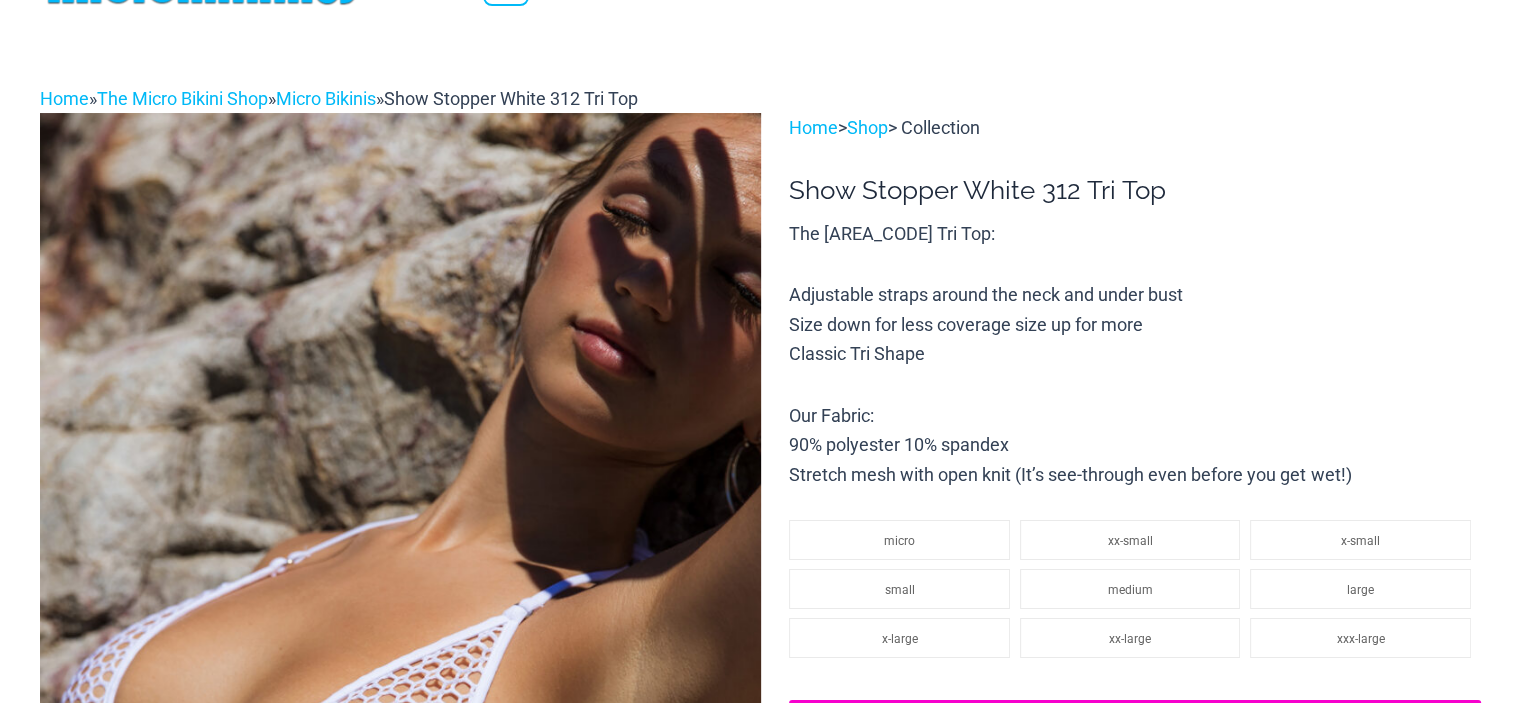scroll, scrollTop: 300, scrollLeft: 0, axis: vertical 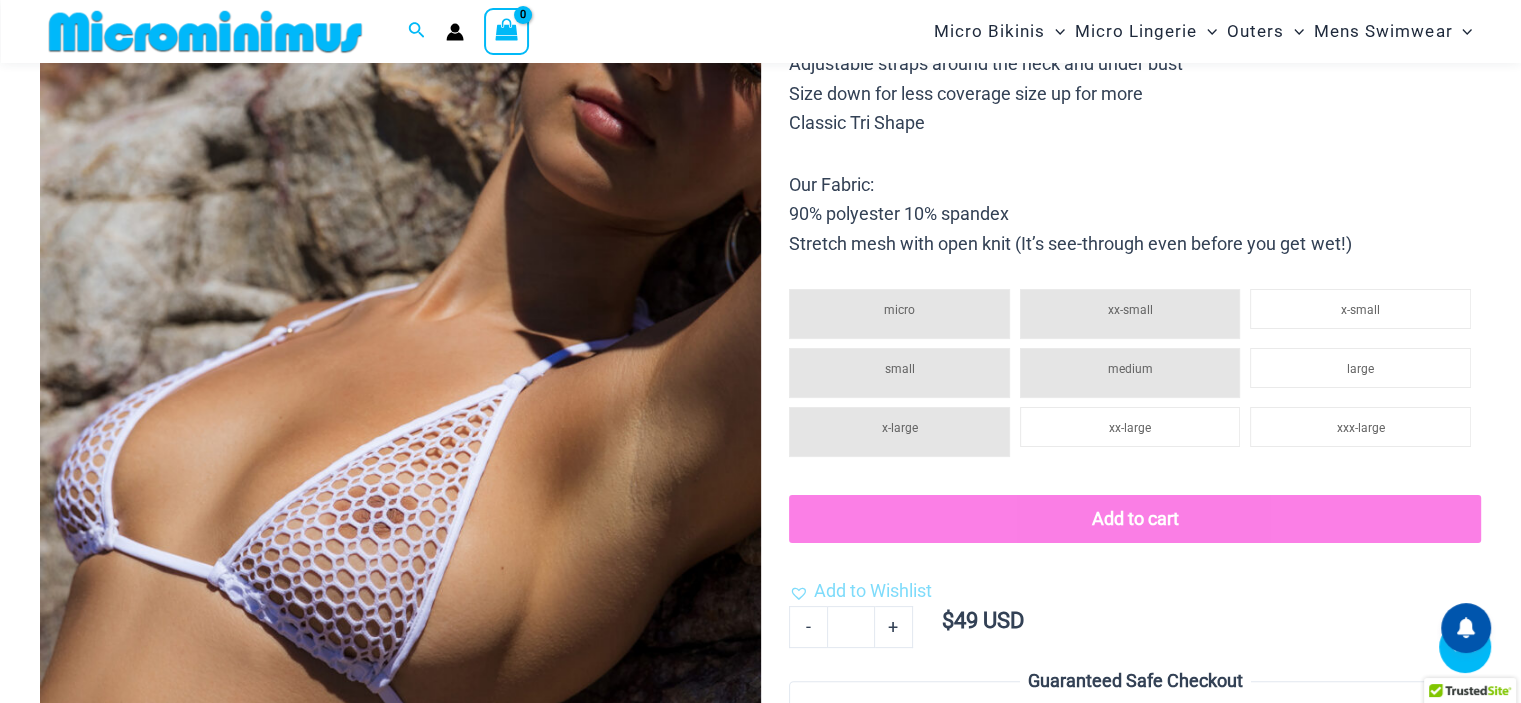 click at bounding box center (153, 1153) 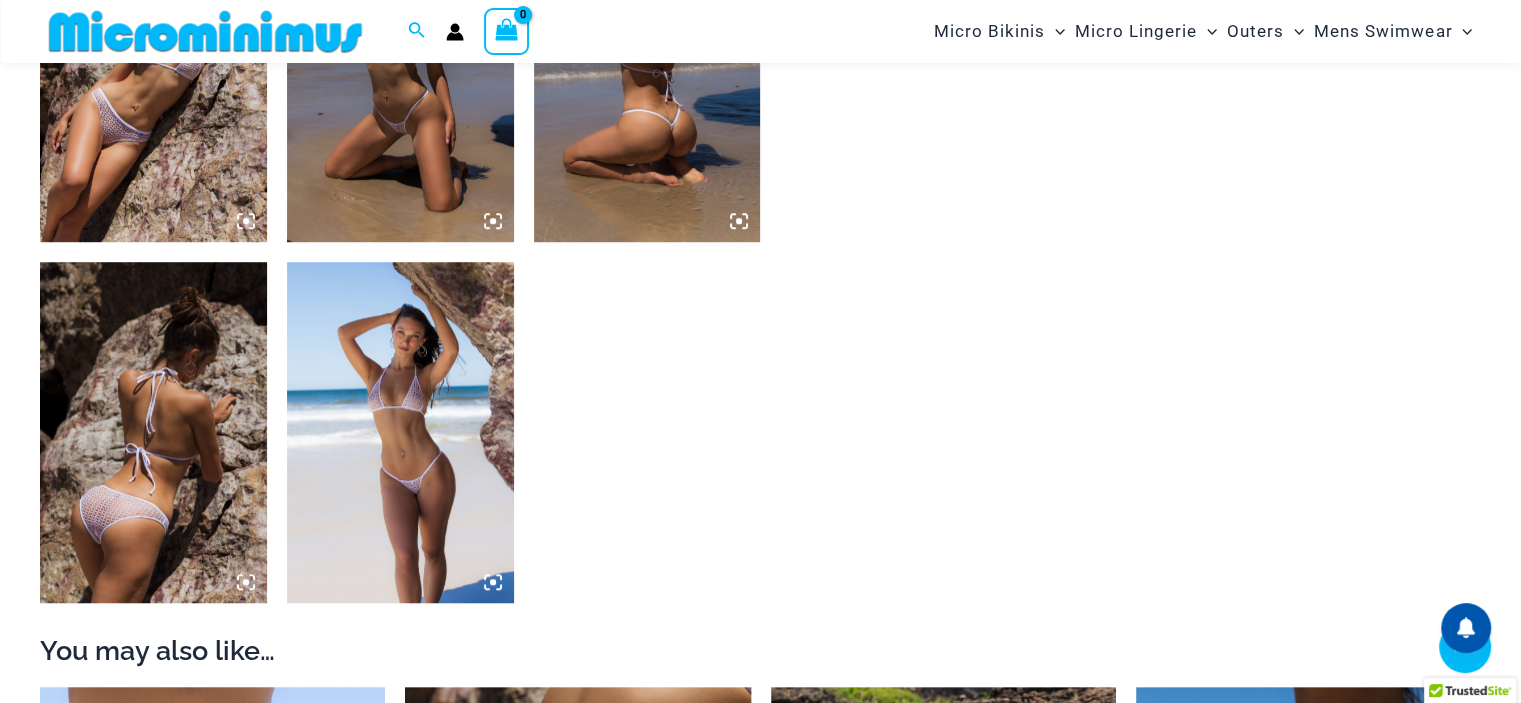 scroll, scrollTop: 1370, scrollLeft: 0, axis: vertical 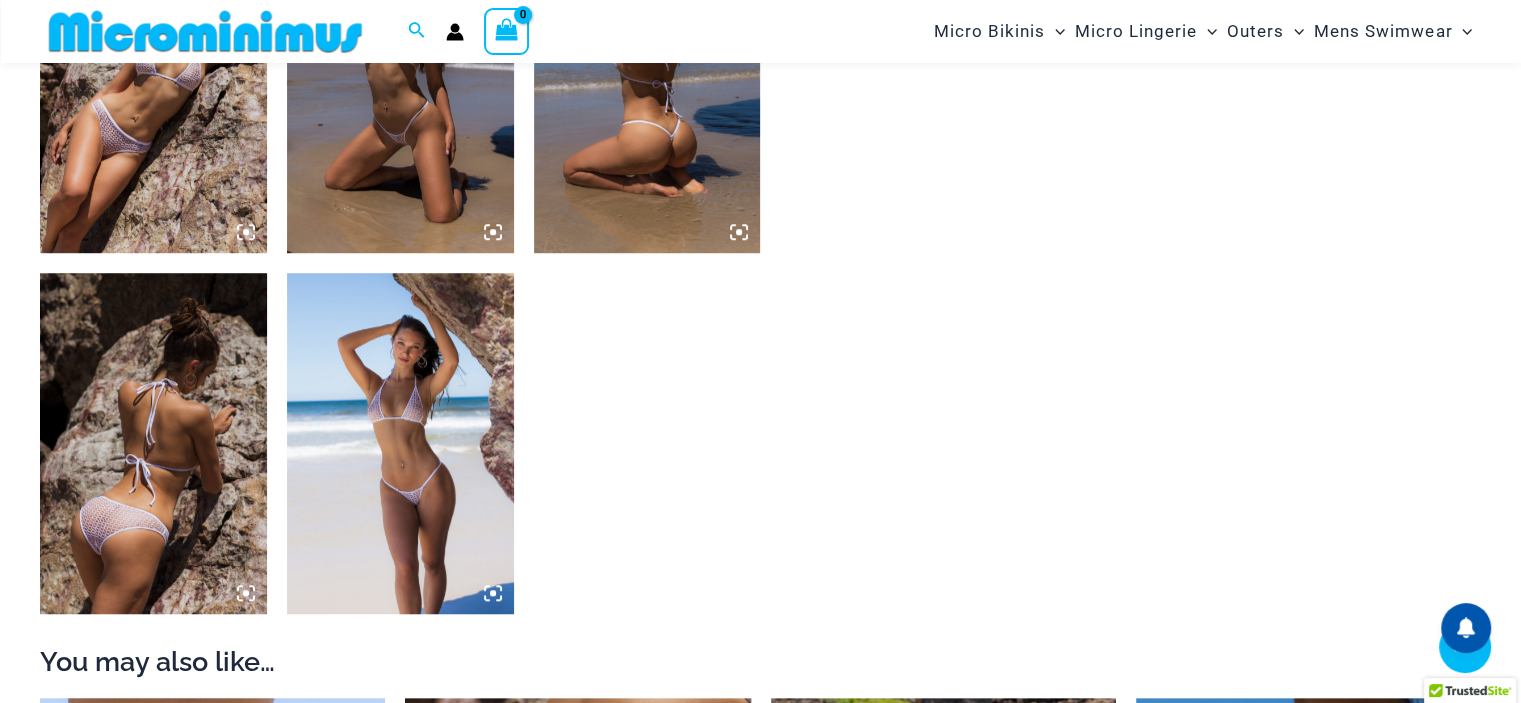 click 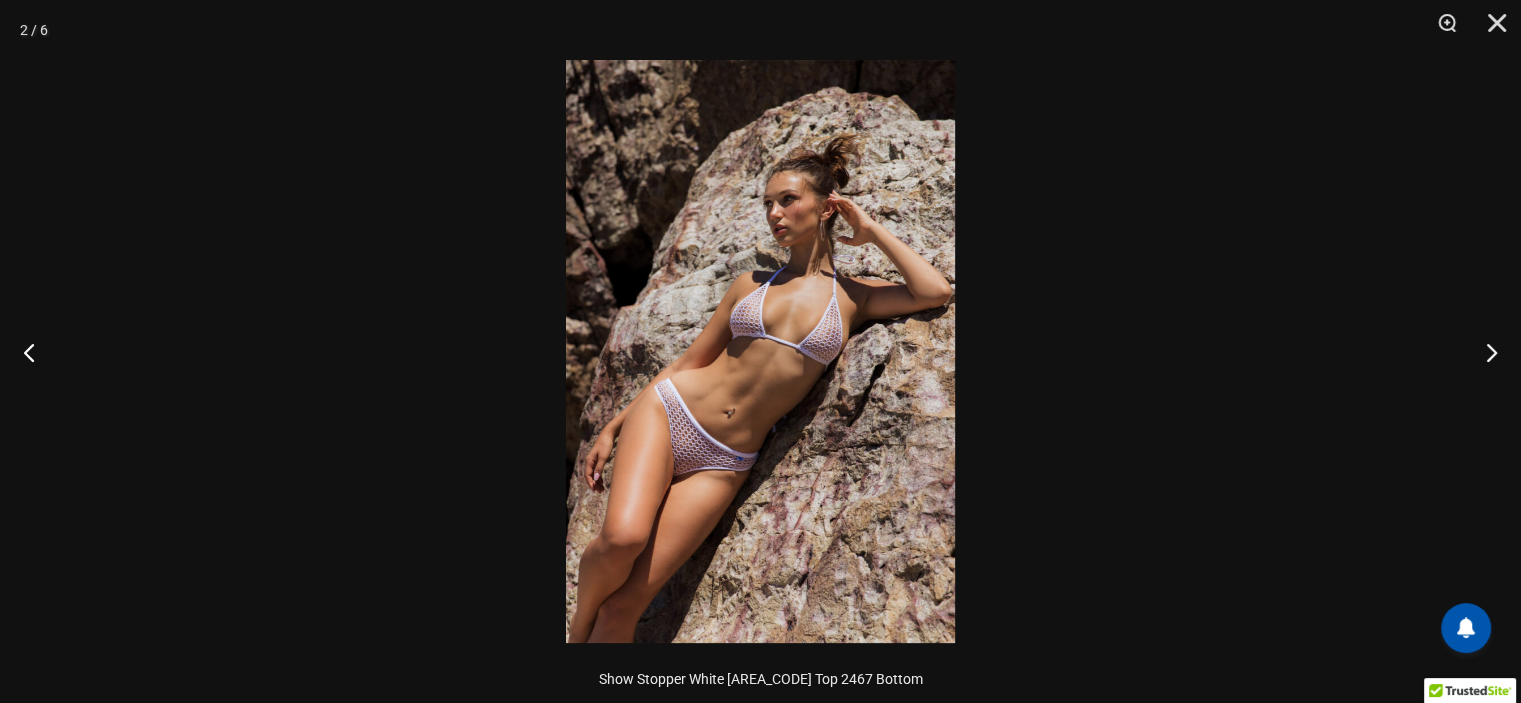 click at bounding box center [760, 351] 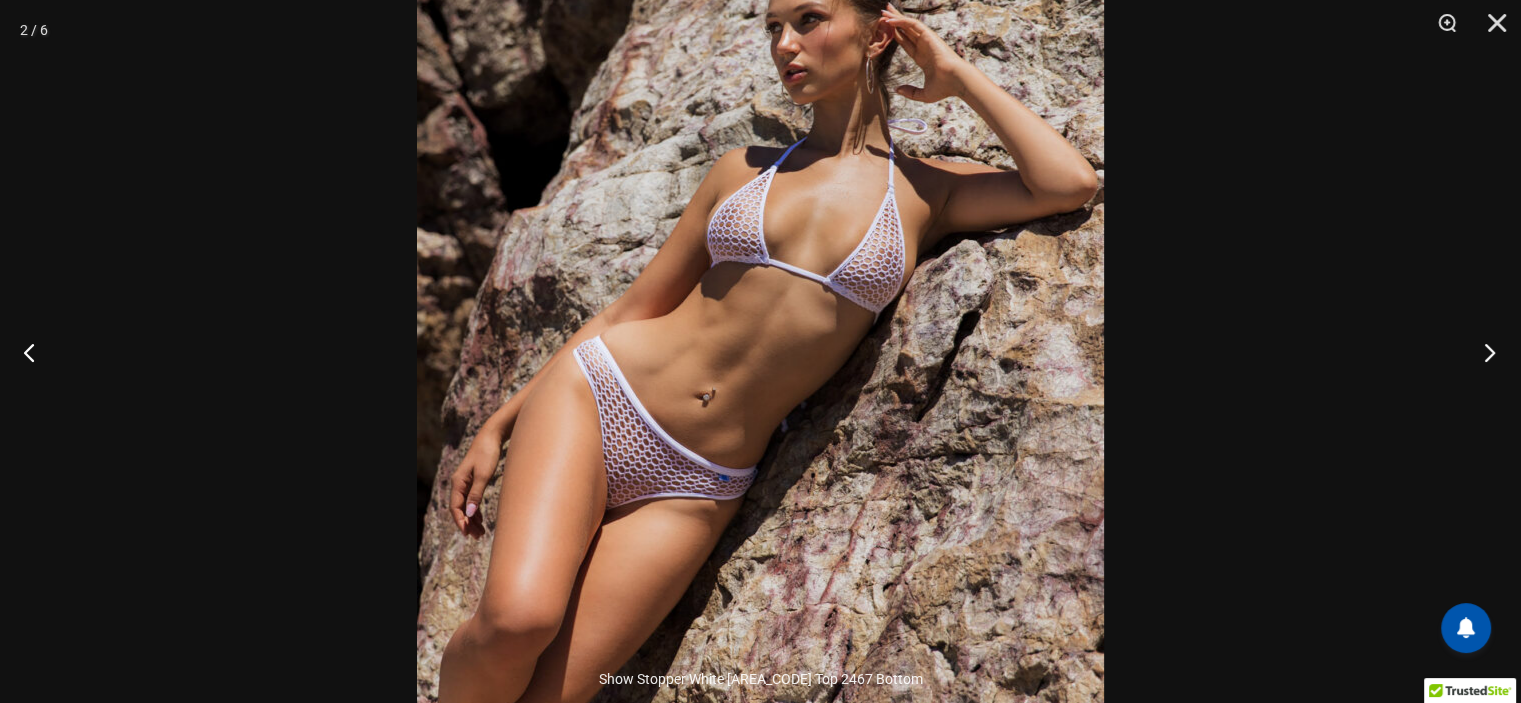 click at bounding box center [1483, 352] 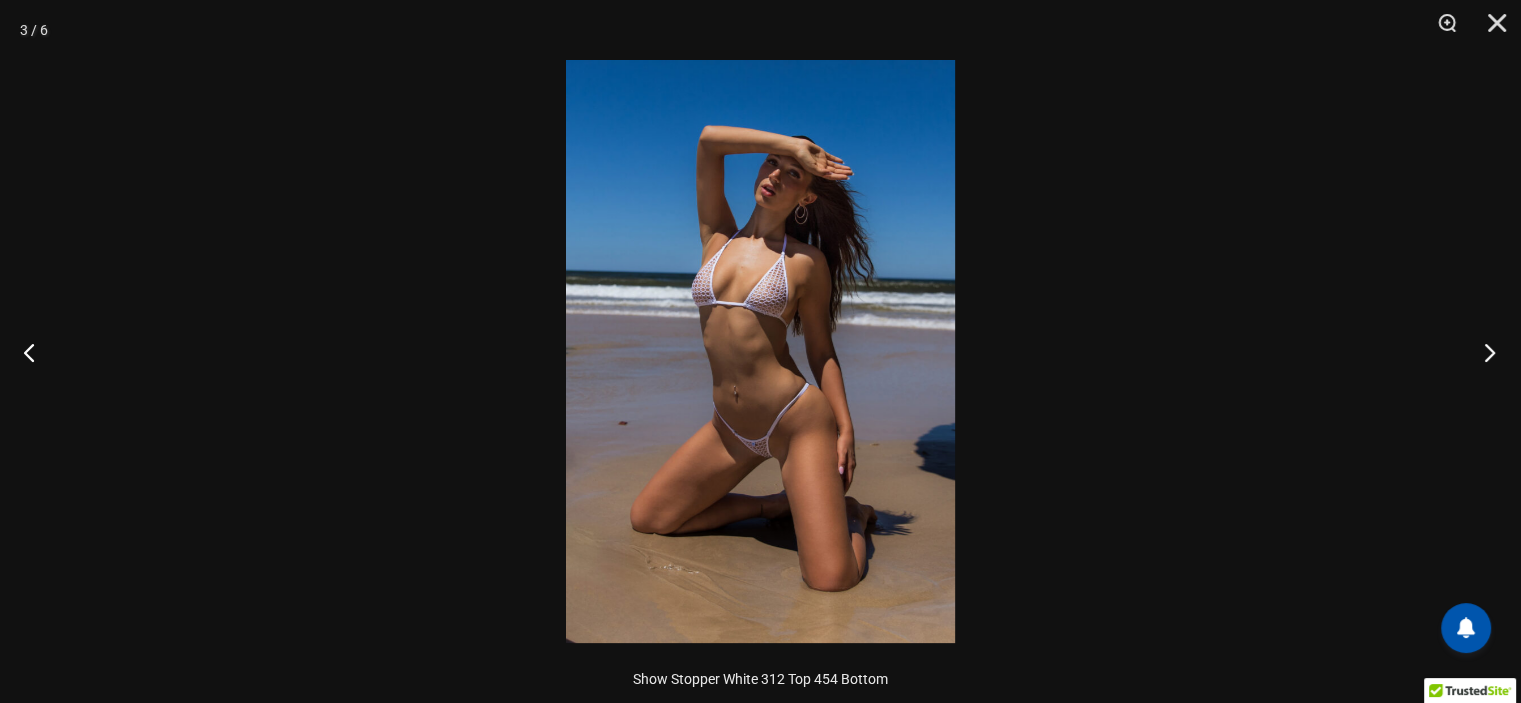 click at bounding box center (1483, 352) 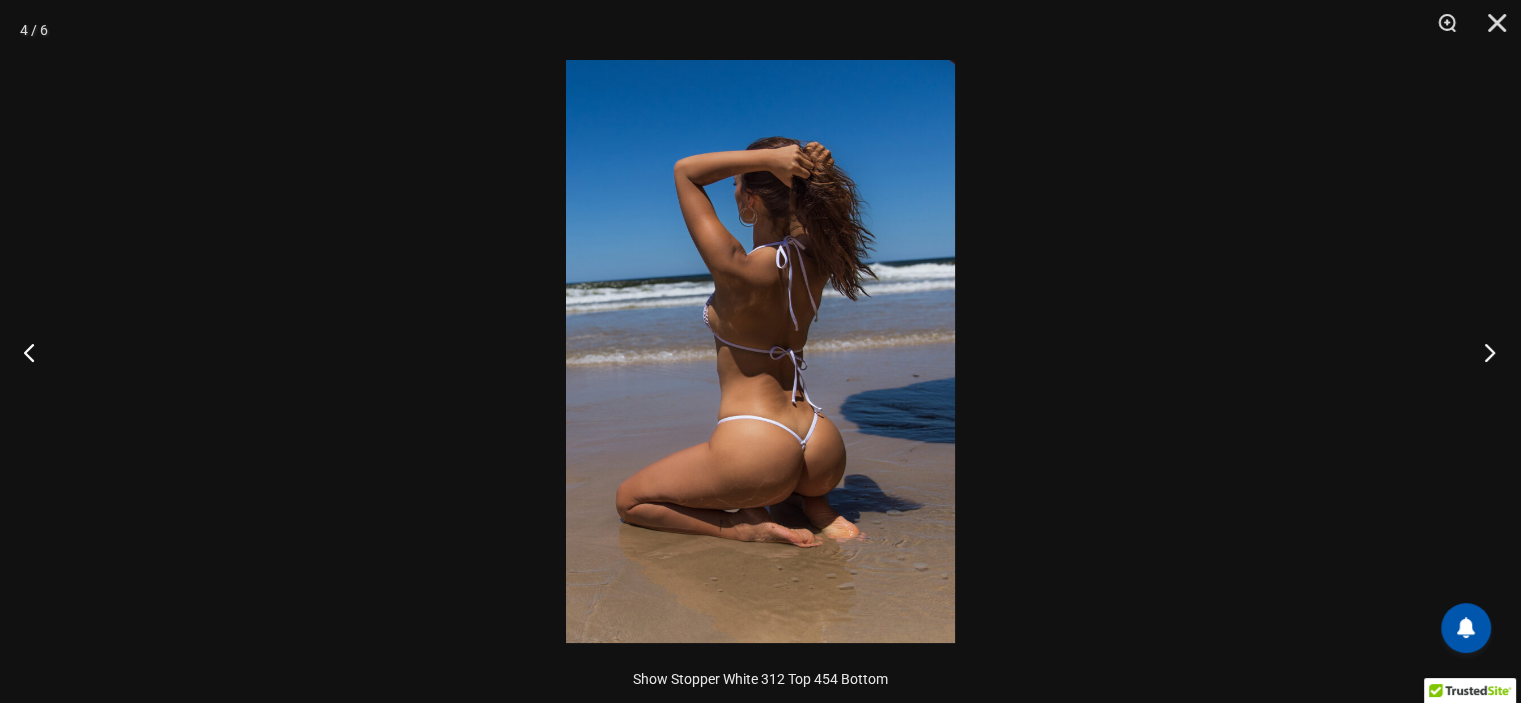 click at bounding box center [1483, 352] 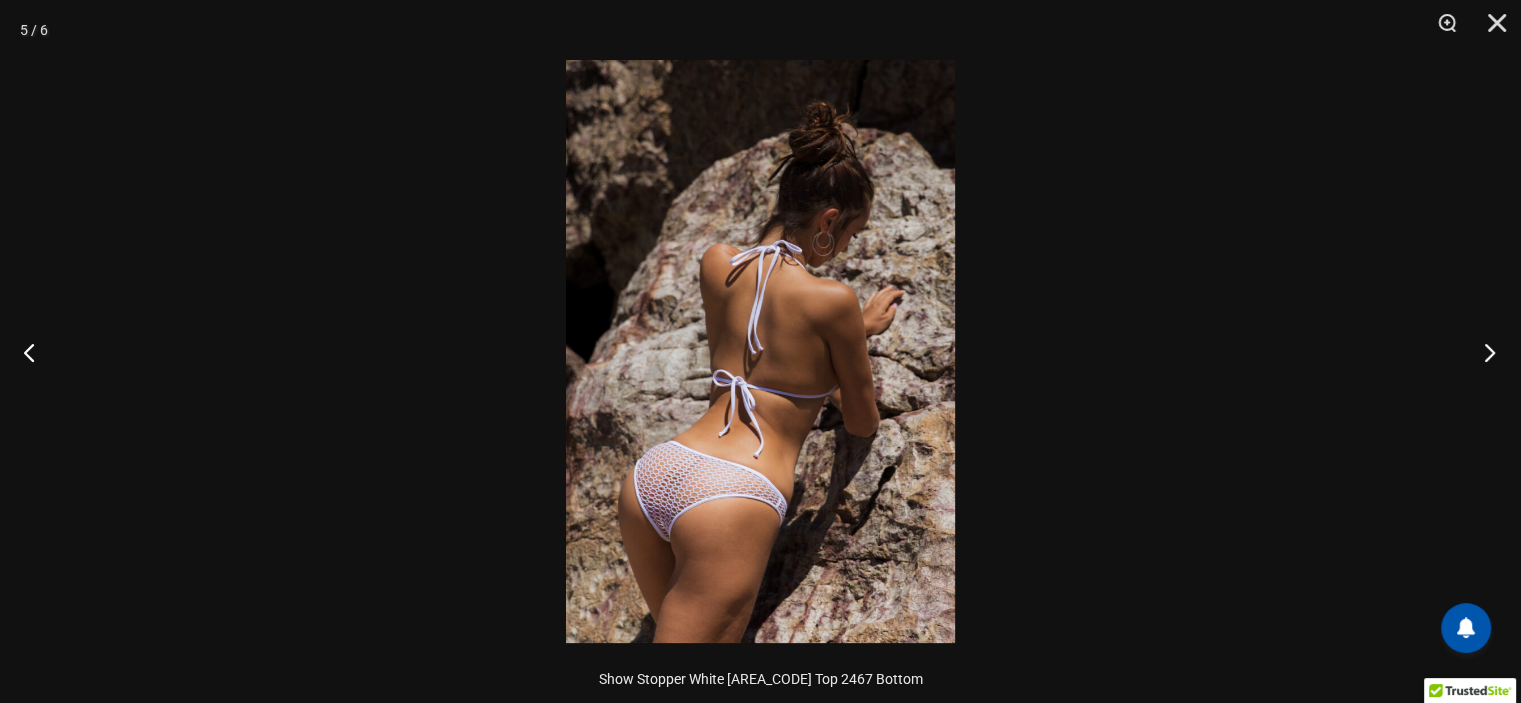 click at bounding box center (1483, 352) 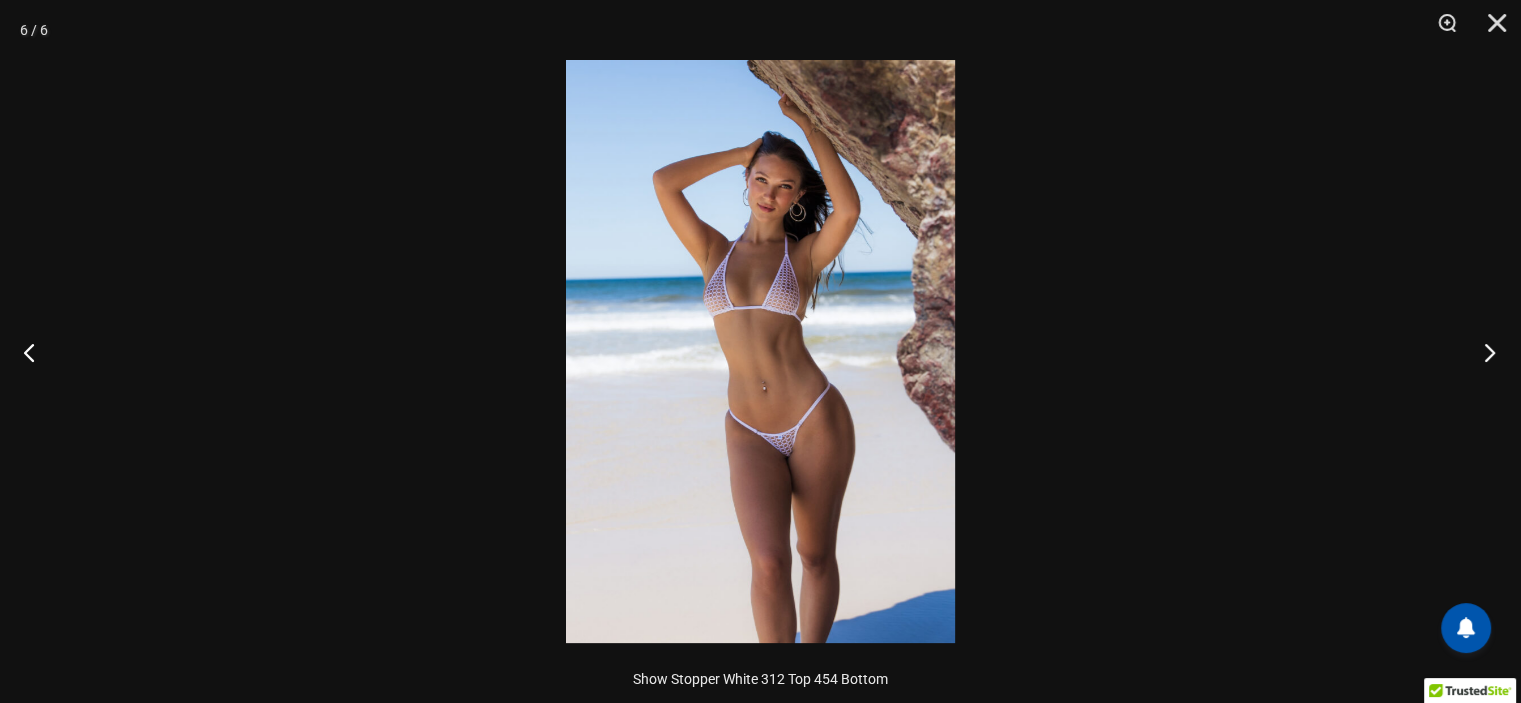 click at bounding box center (1483, 352) 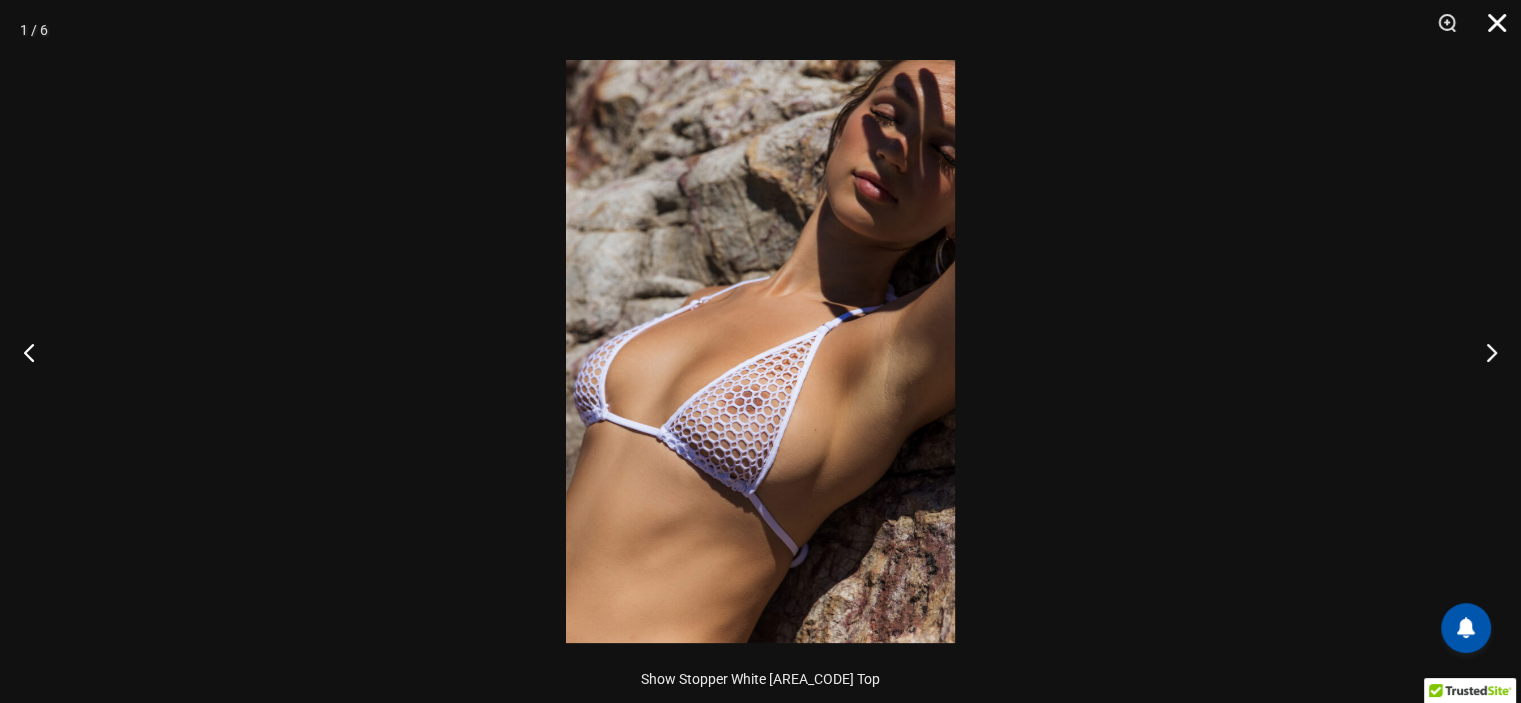 click at bounding box center [1490, 30] 